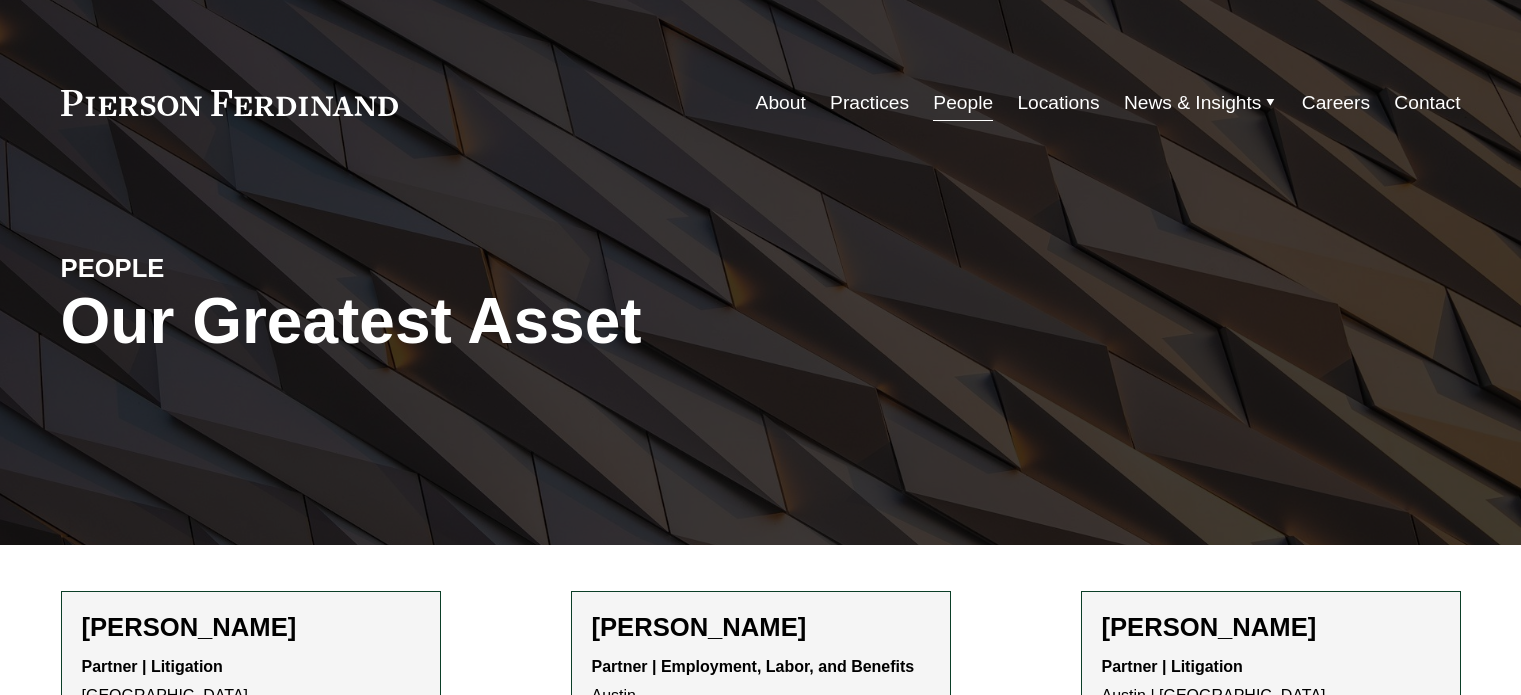 scroll, scrollTop: 0, scrollLeft: 0, axis: both 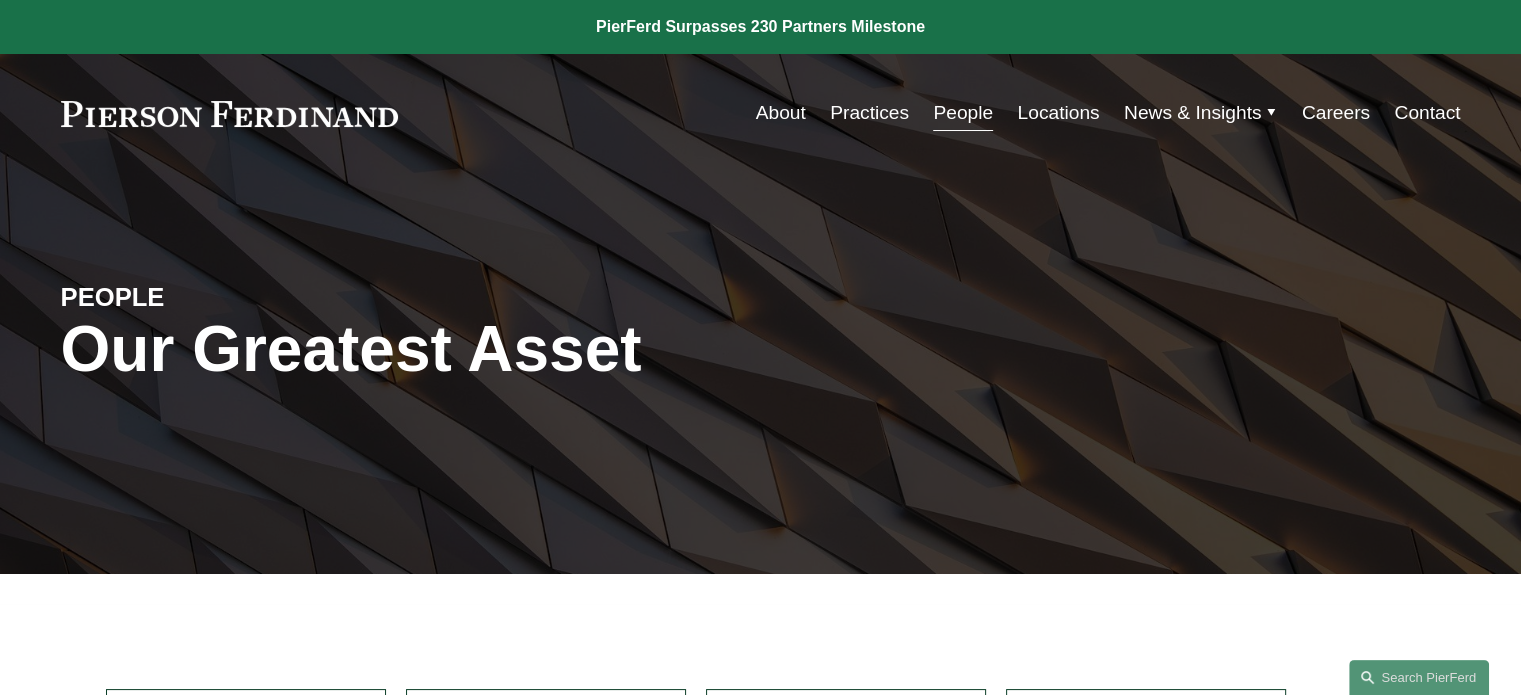 click on "Practices" at bounding box center (869, 113) 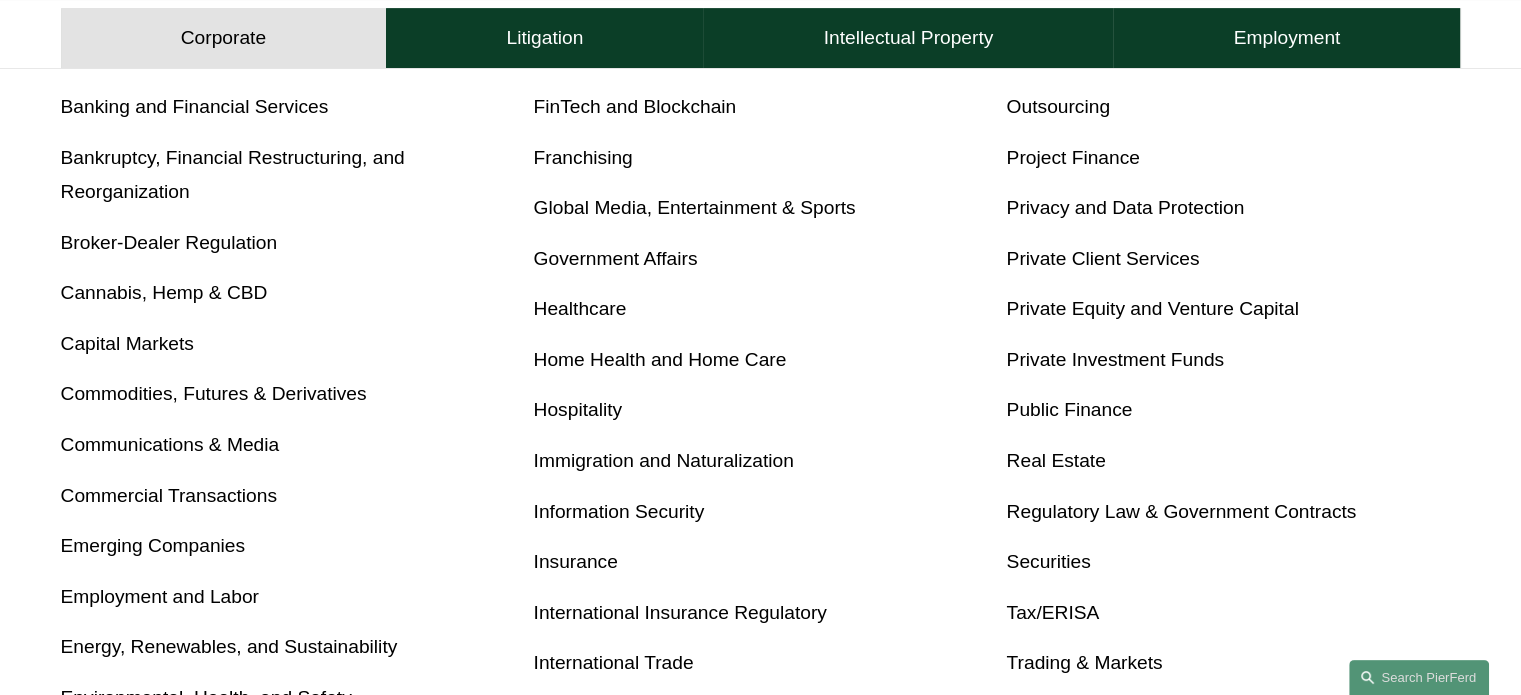scroll, scrollTop: 900, scrollLeft: 0, axis: vertical 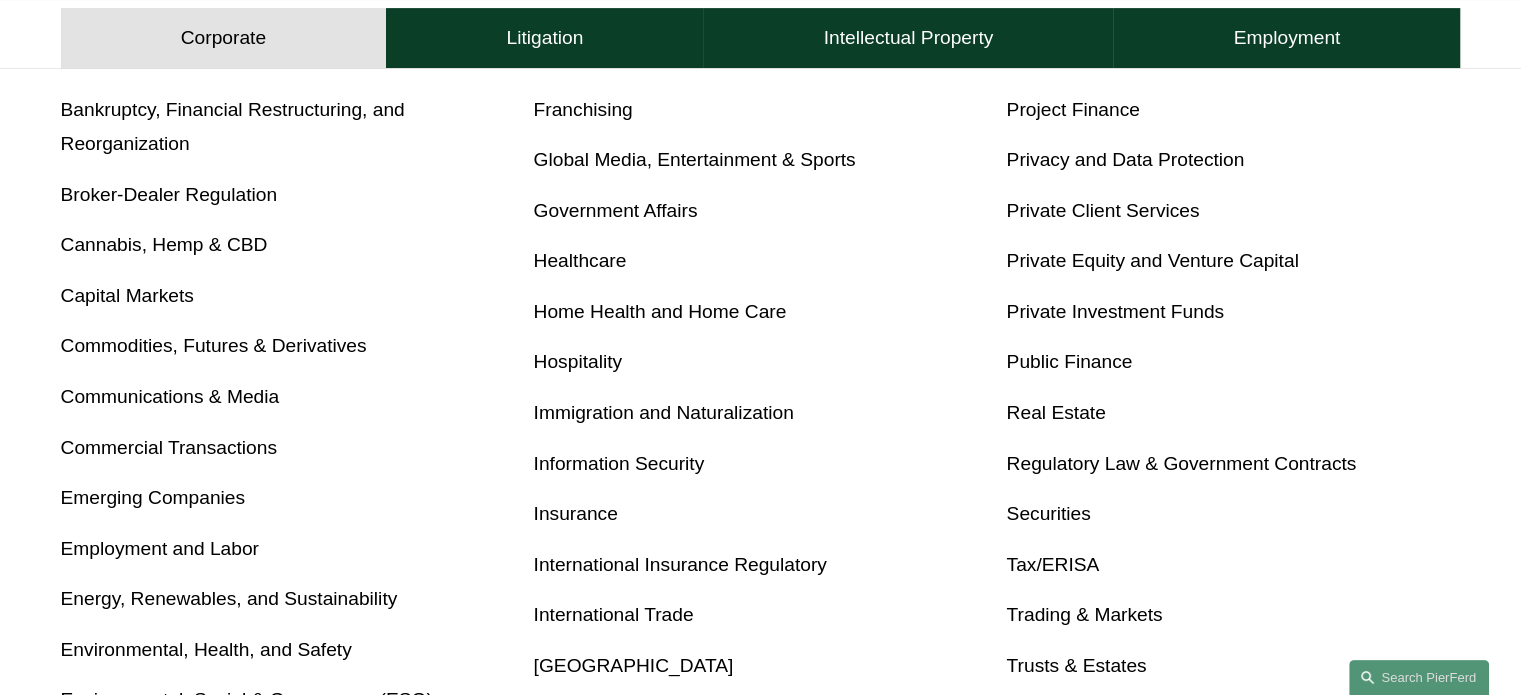 click on "Privacy and Data Protection" at bounding box center (1125, 159) 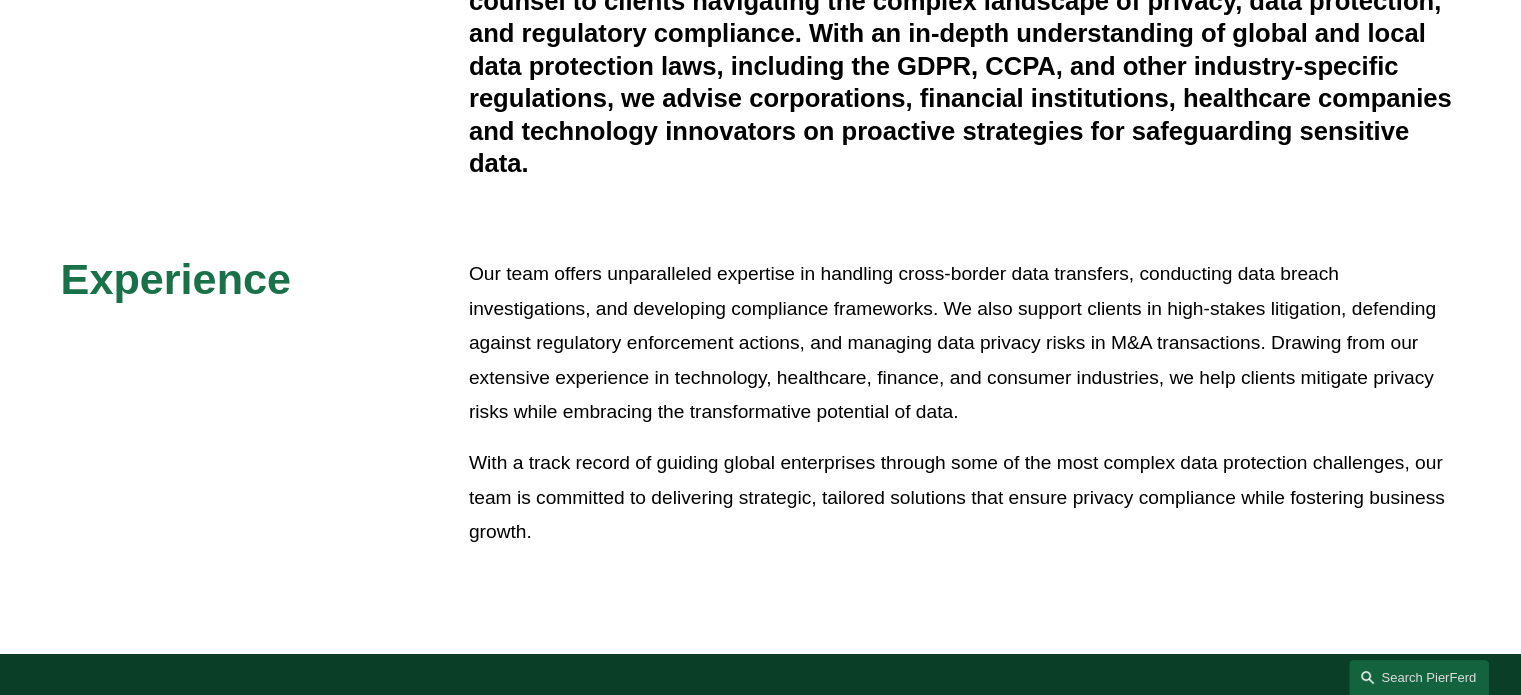 scroll, scrollTop: 900, scrollLeft: 0, axis: vertical 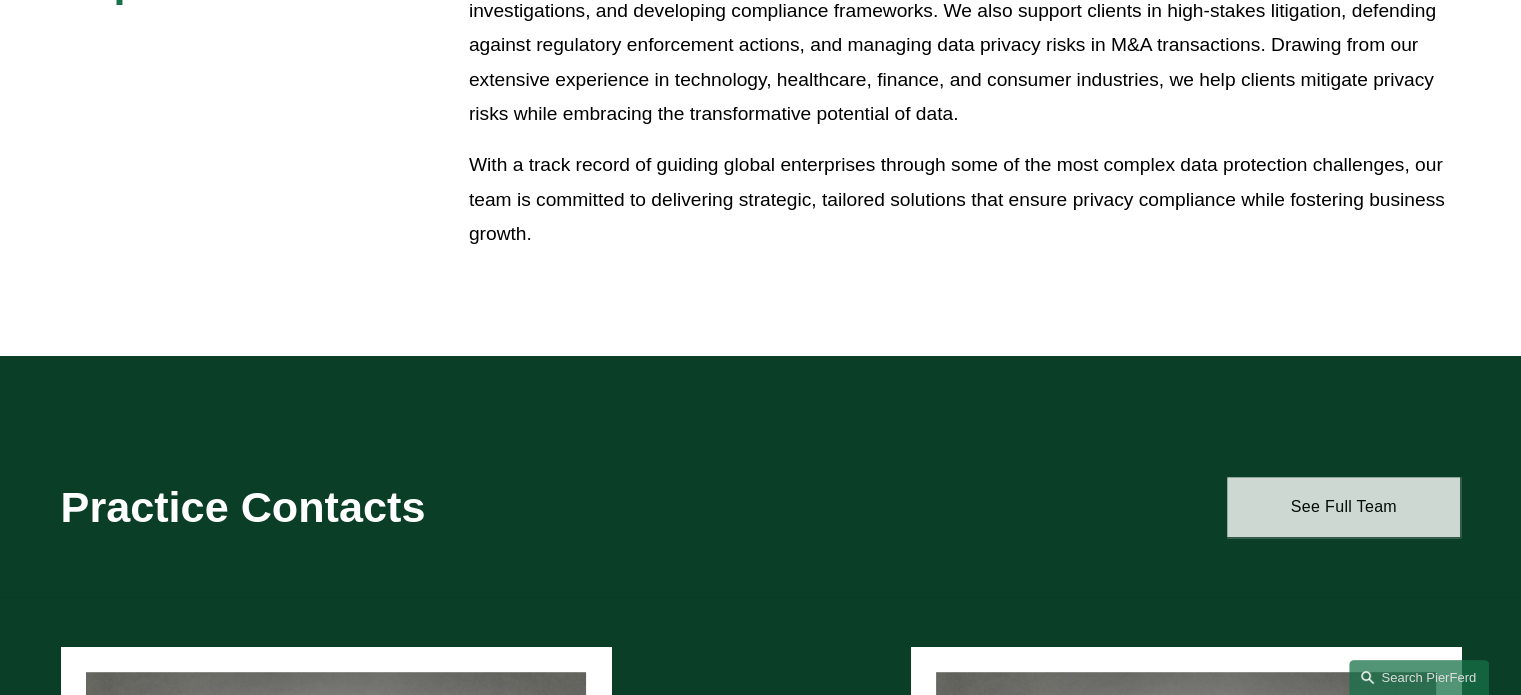 click on "See Full Team" at bounding box center (1343, 507) 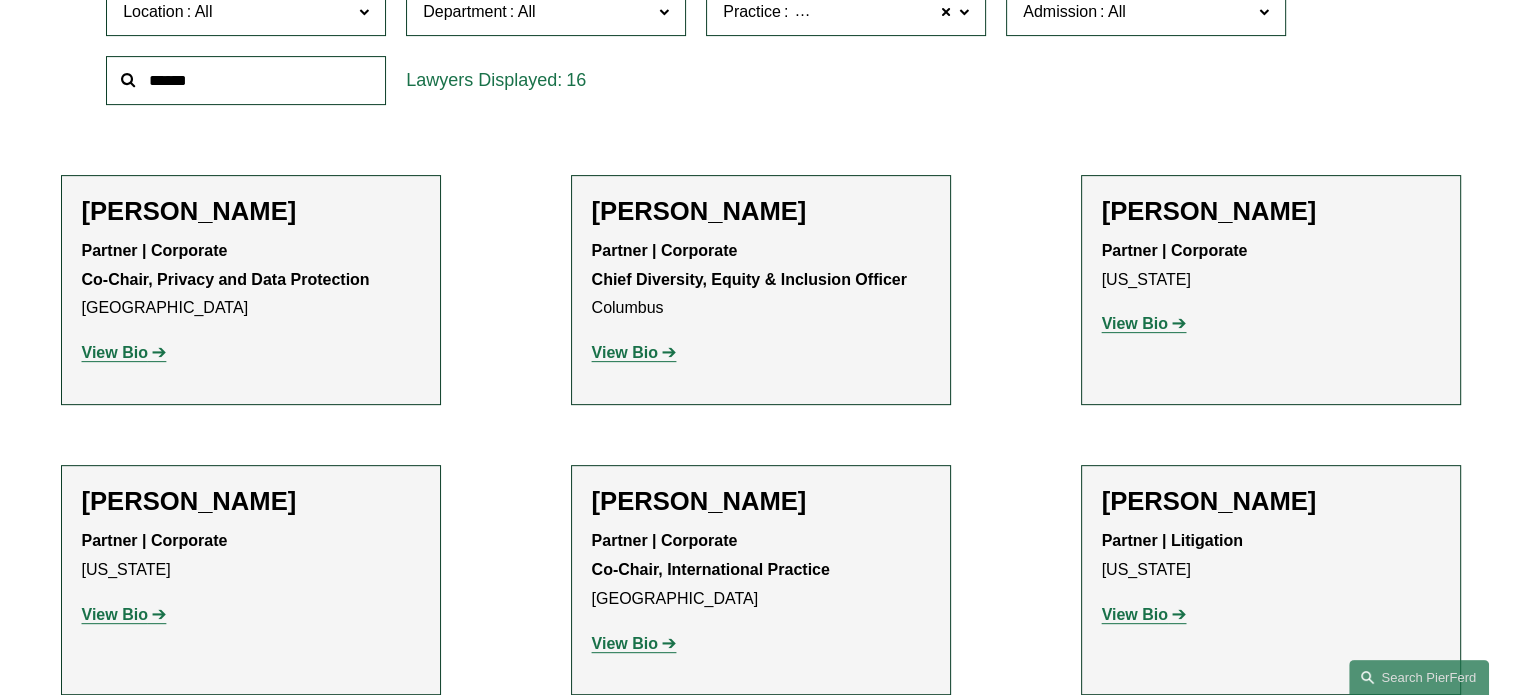 scroll, scrollTop: 700, scrollLeft: 0, axis: vertical 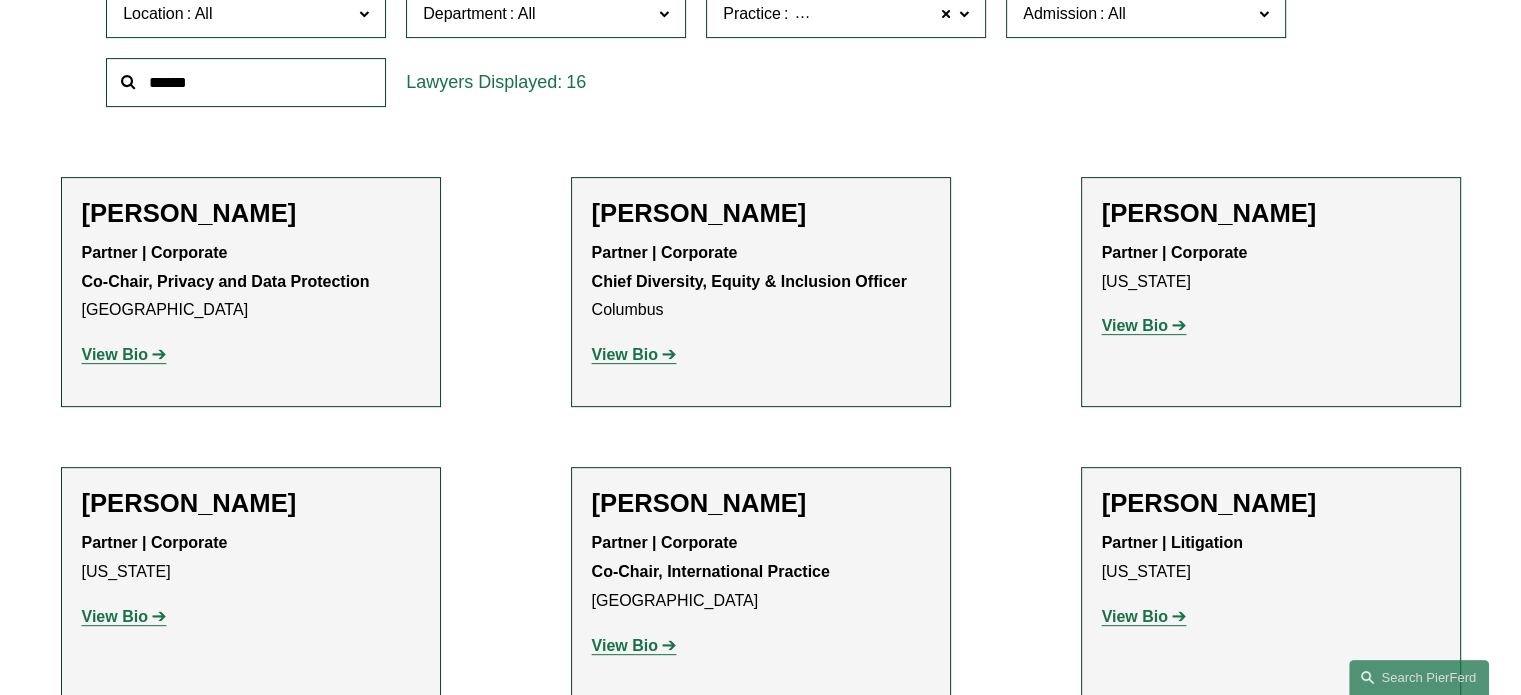 click on "View Bio" 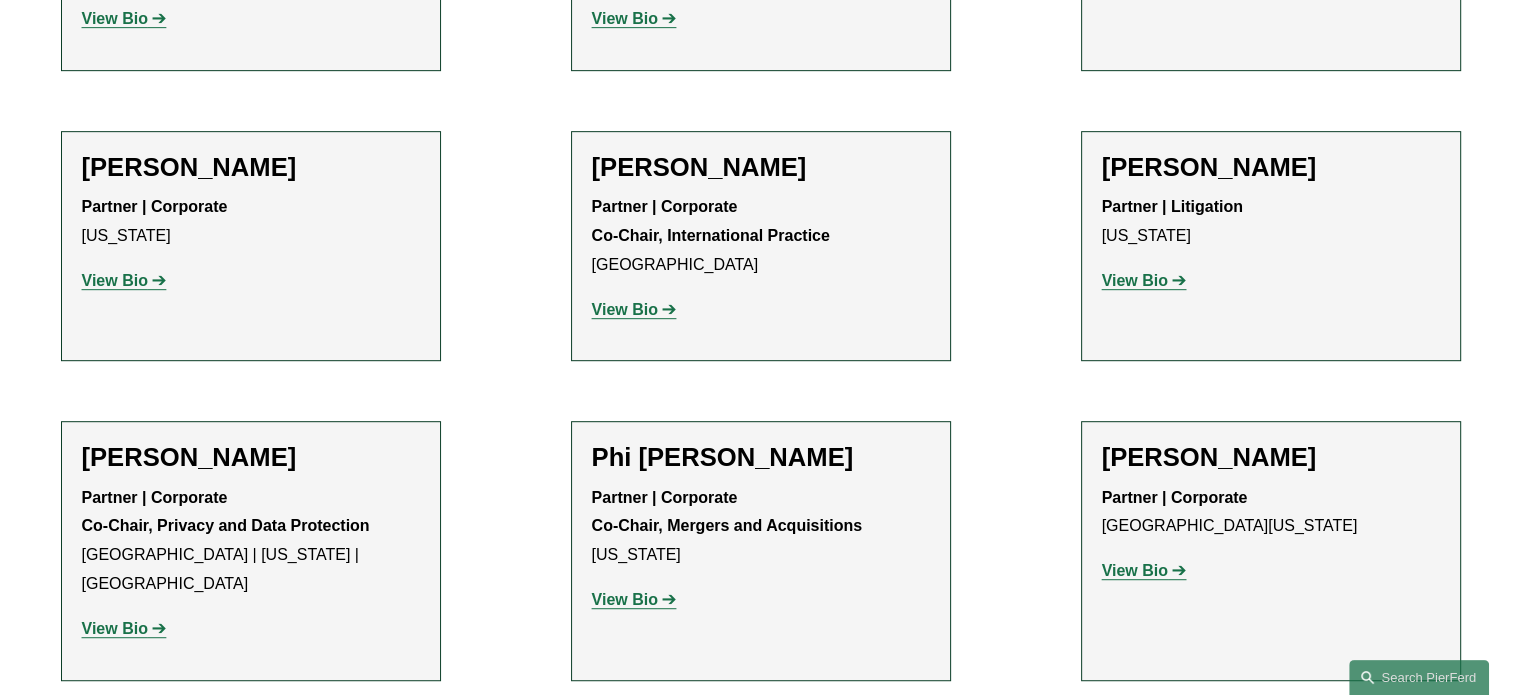 scroll, scrollTop: 1100, scrollLeft: 0, axis: vertical 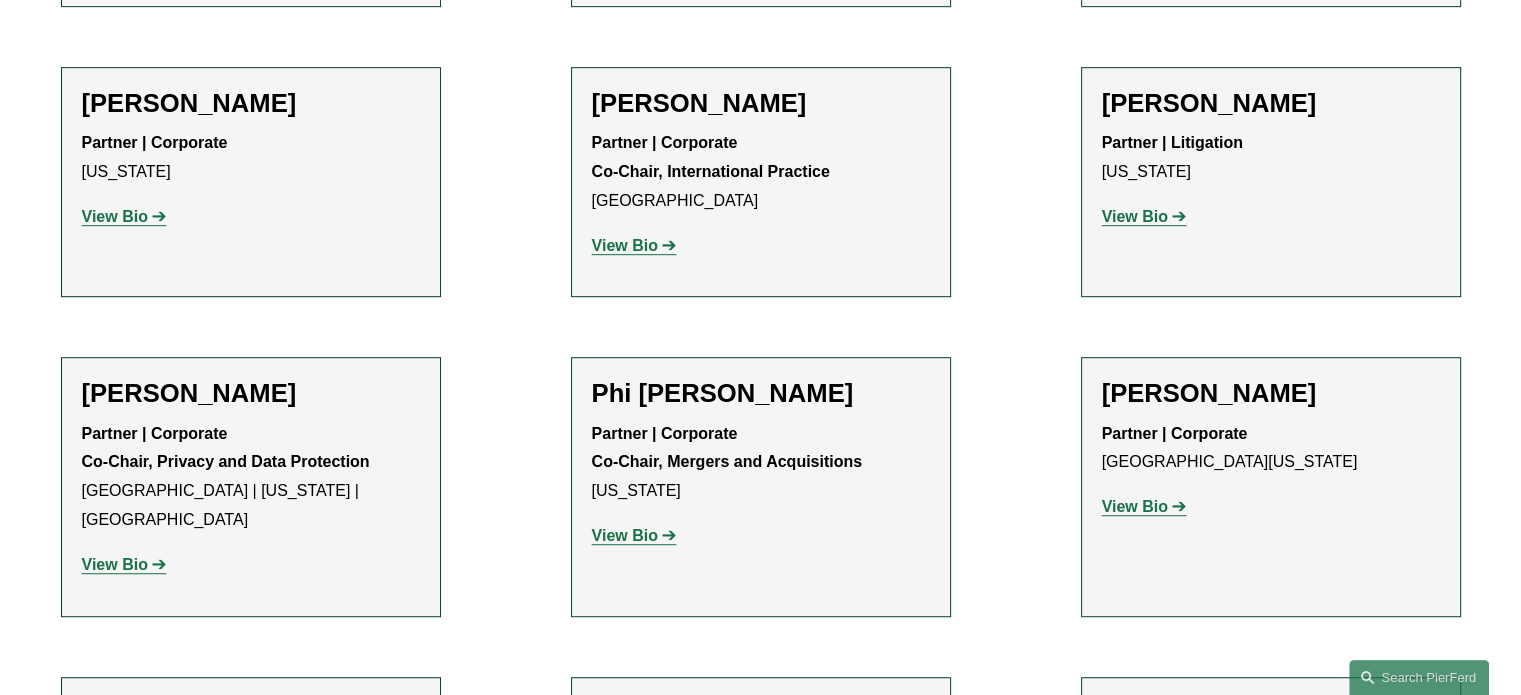 click on "View Bio" 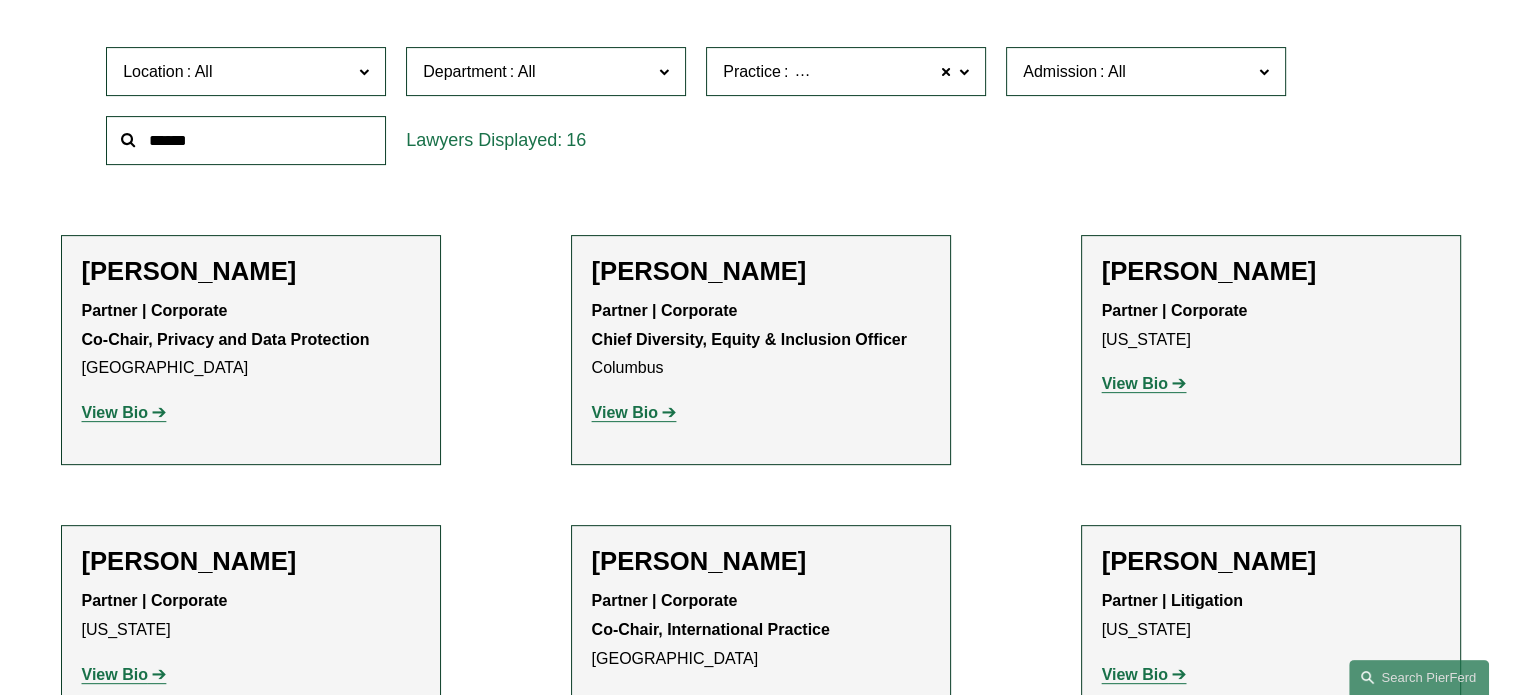 scroll, scrollTop: 500, scrollLeft: 0, axis: vertical 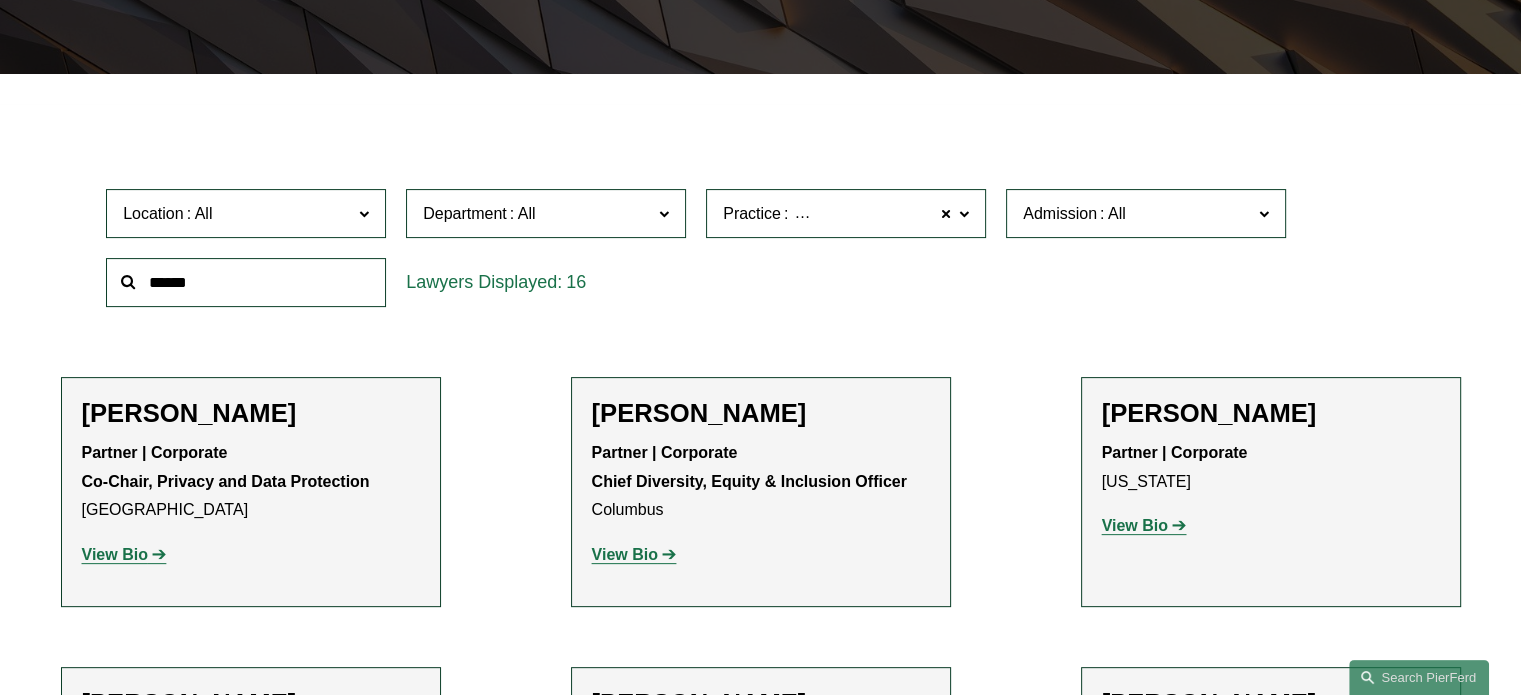 click 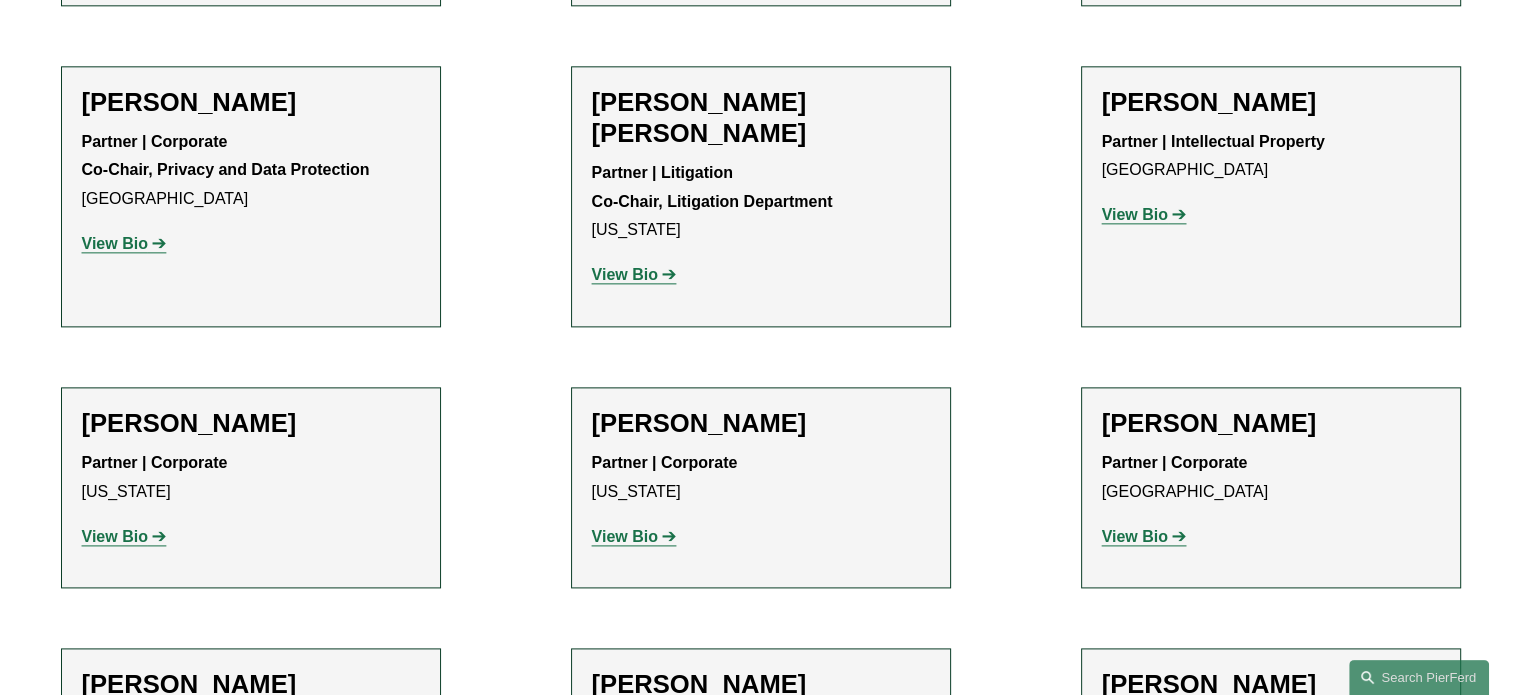 scroll, scrollTop: 2400, scrollLeft: 0, axis: vertical 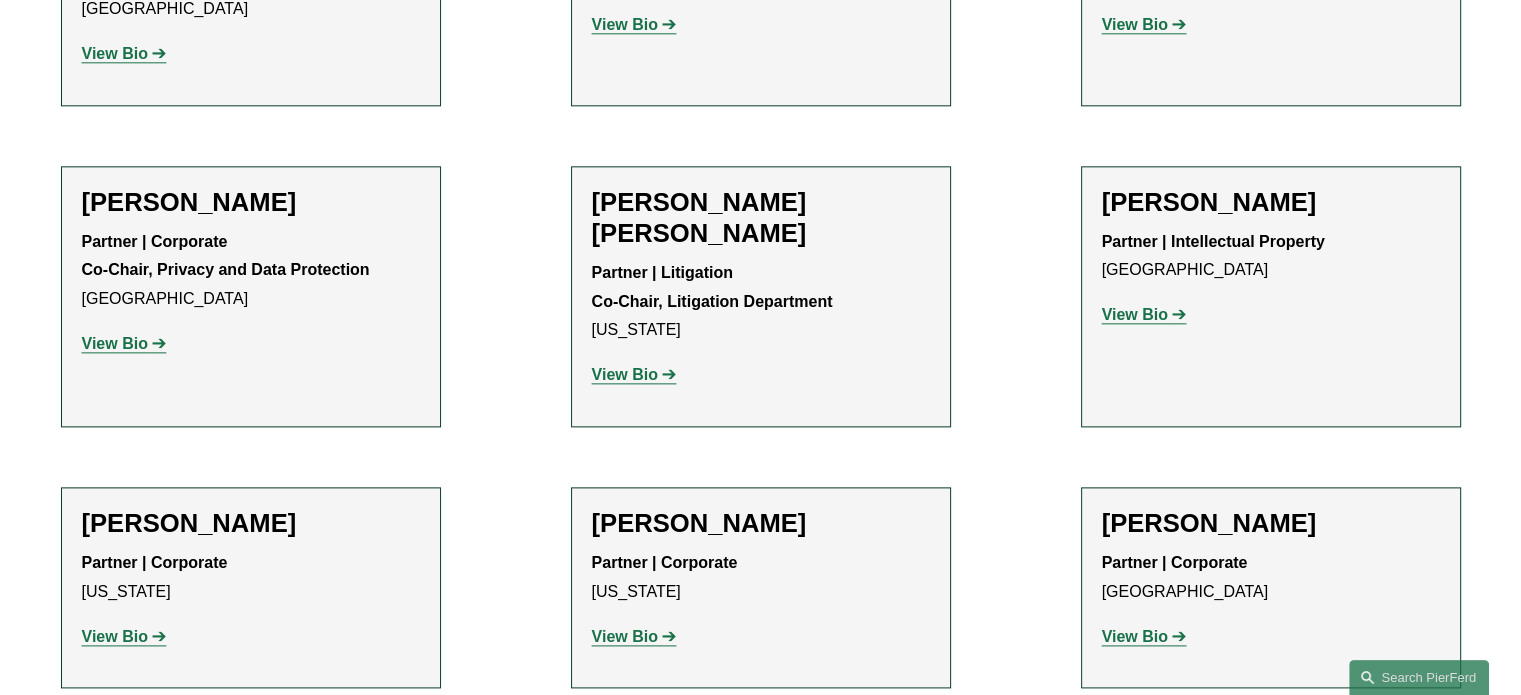 click on "Filter Location All Atlanta Austin Boston Charlotte Chicago Cincinnati Cleveland Columbus Dallas Denver Detroit Houston London Los Angeles Miami New York Northern Virginia Palo Alto Philadelphia Phoenix Princeton Seattle Tampa Washington, D.C. Wilmington Department All Corporate Employment, Labor, and Benefits Intellectual Property Litigation Practice All Antitrust Counseling Appellate Arbitration and Mediation Banking and Financial Services Bankruptcy, Financial Restructuring, and Reorganization Broker-Dealer Regulation Cannabis, Hemp & CBD Capital Markets Civil Pretrial and Trial Services Class Action Defense Commercial Litigation Commercial Transactions Commodities, Futures & Derivatives Communications & Media Condemnation and Eminent Domain Construction and Design Professional Copyrights Cyber, Privacy & Technology Education Emerging Companies Employment and Labor Energy, Gas, and Oil Law Energy, Renewables, and Sustainability Entertainment Environmental, Health, and Safety FDA FinTech and Blockchain All" 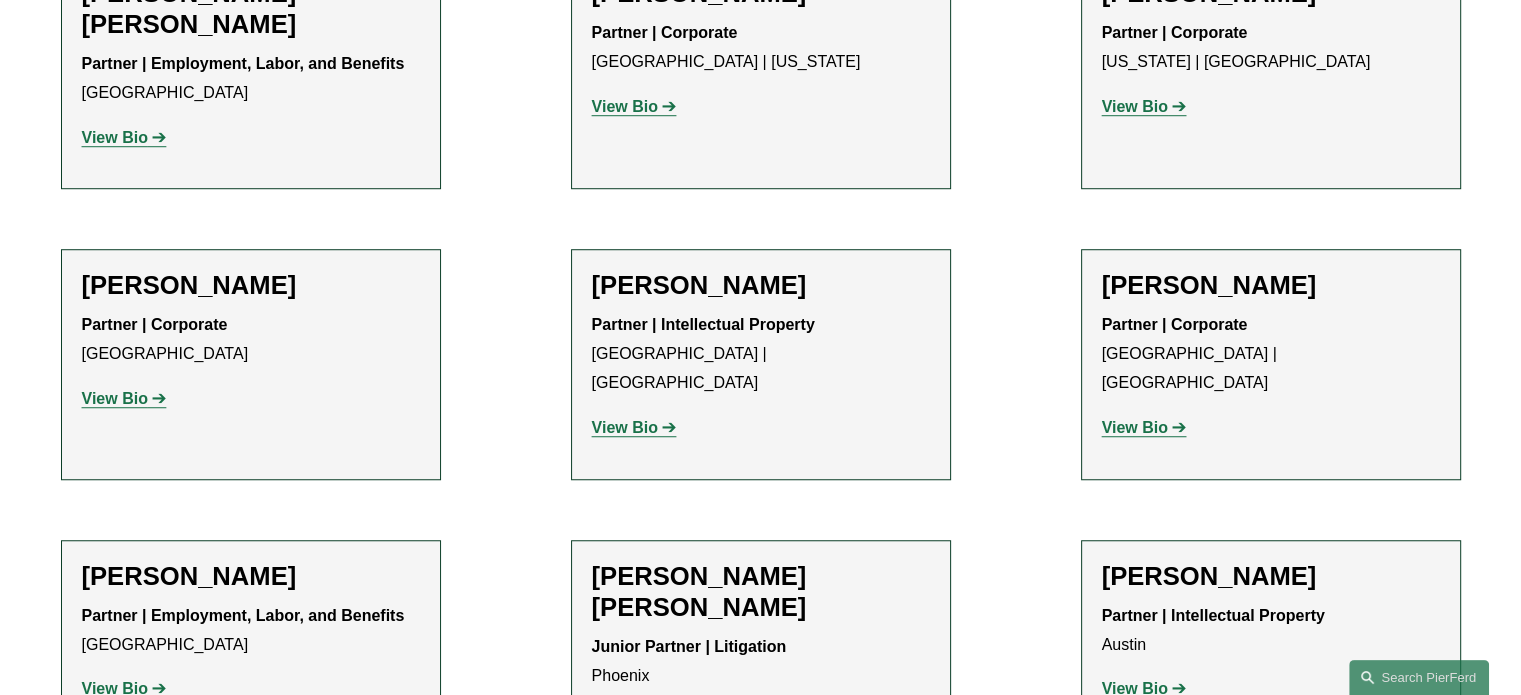 scroll, scrollTop: 0, scrollLeft: 0, axis: both 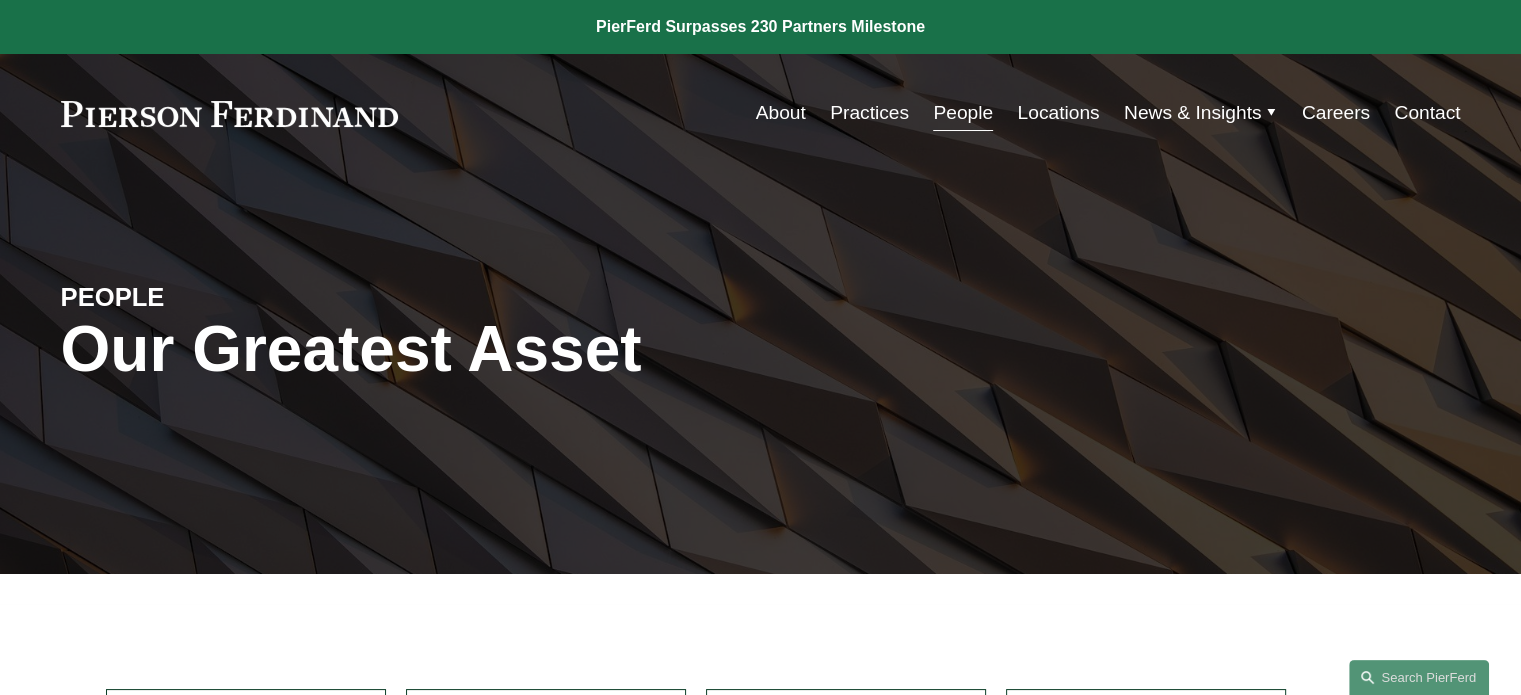 click on "Practices" at bounding box center [869, 113] 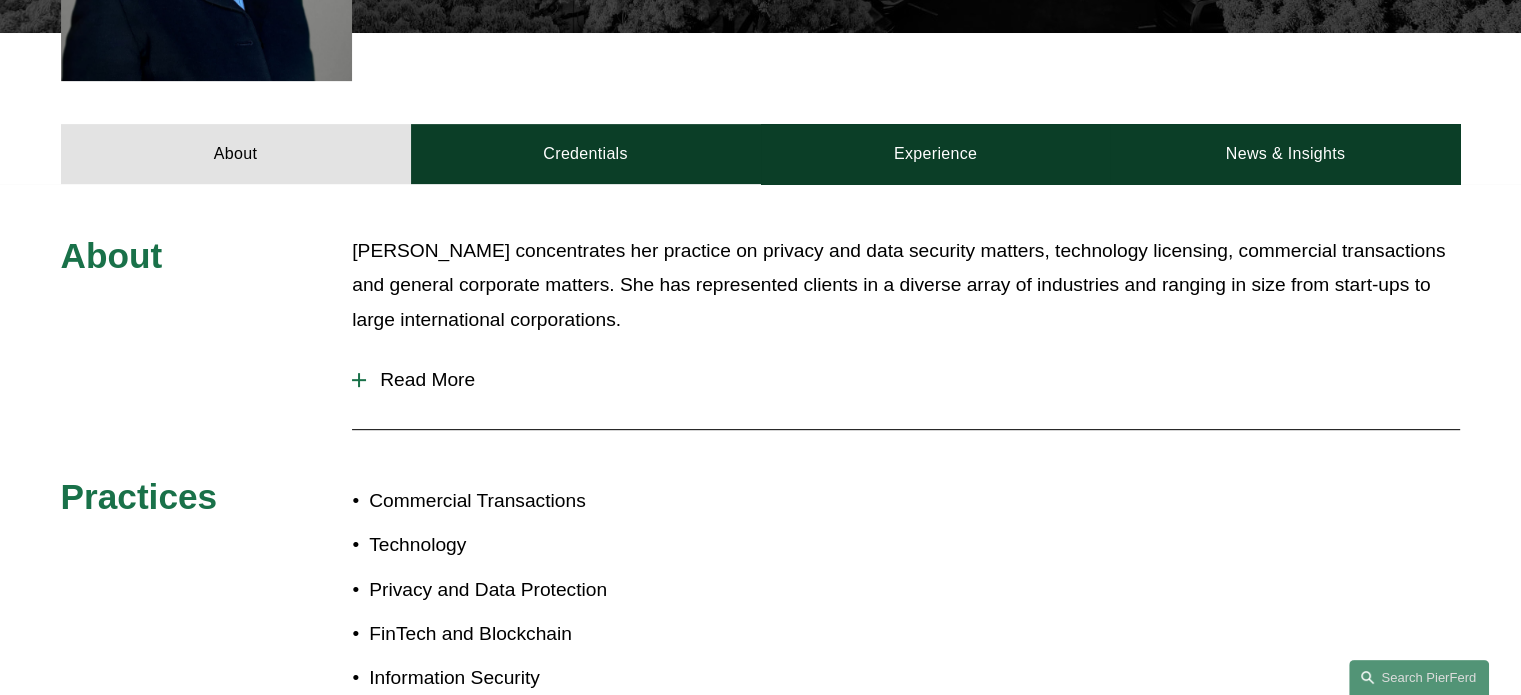 scroll, scrollTop: 900, scrollLeft: 0, axis: vertical 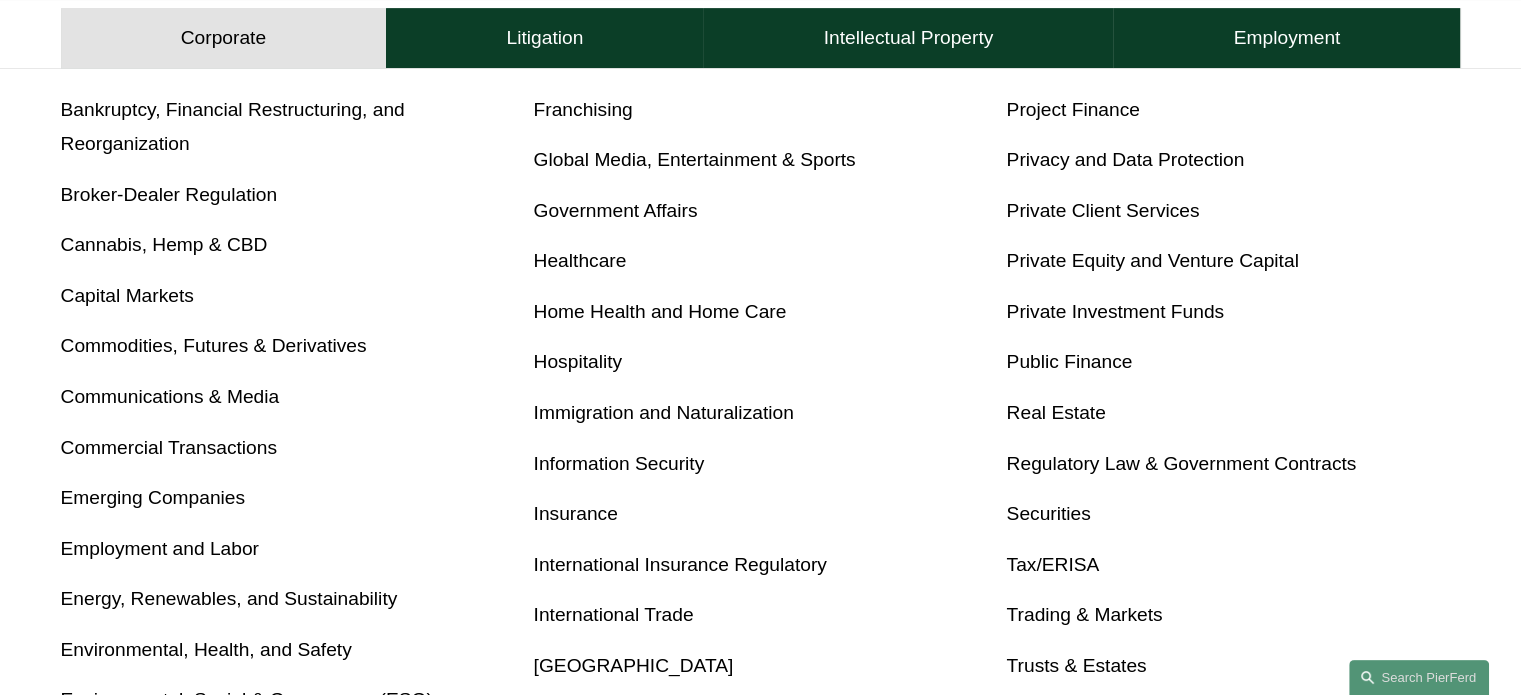 click on "Privacy and Data Protection" at bounding box center [1125, 159] 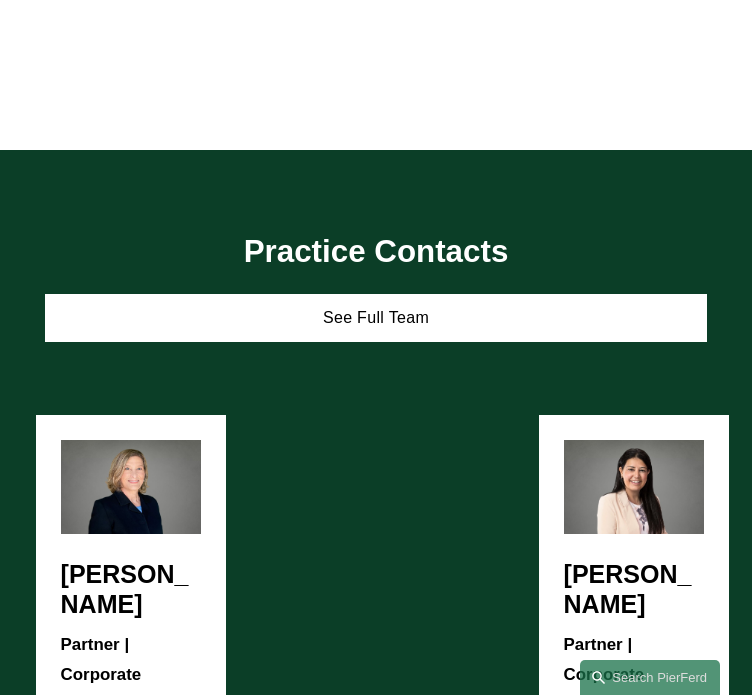 scroll, scrollTop: 1034, scrollLeft: 0, axis: vertical 